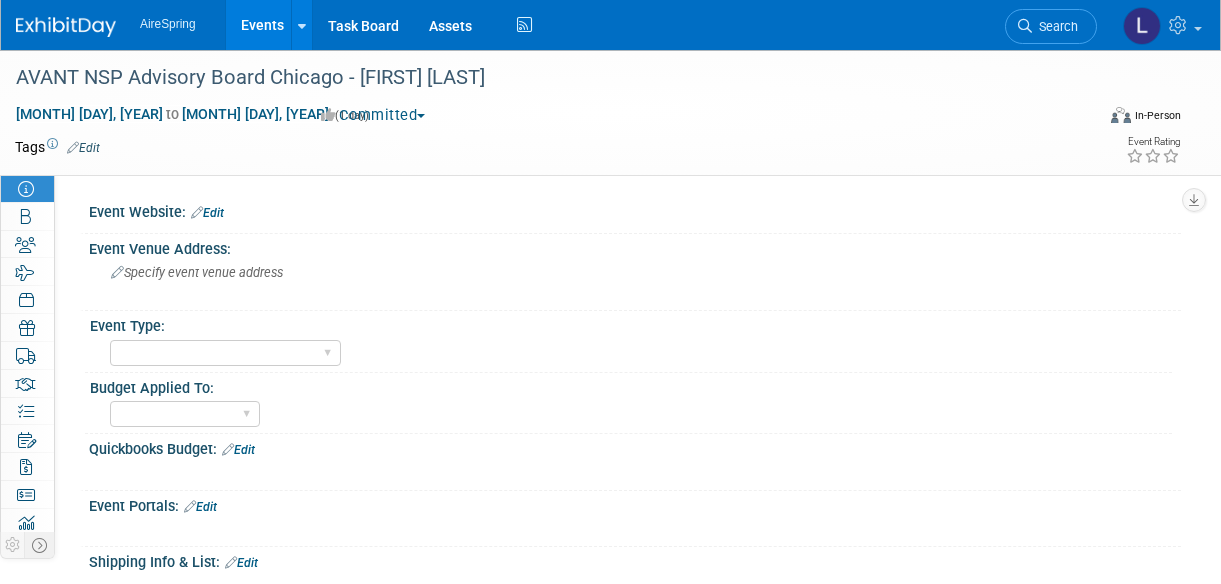 scroll, scrollTop: 0, scrollLeft: 0, axis: both 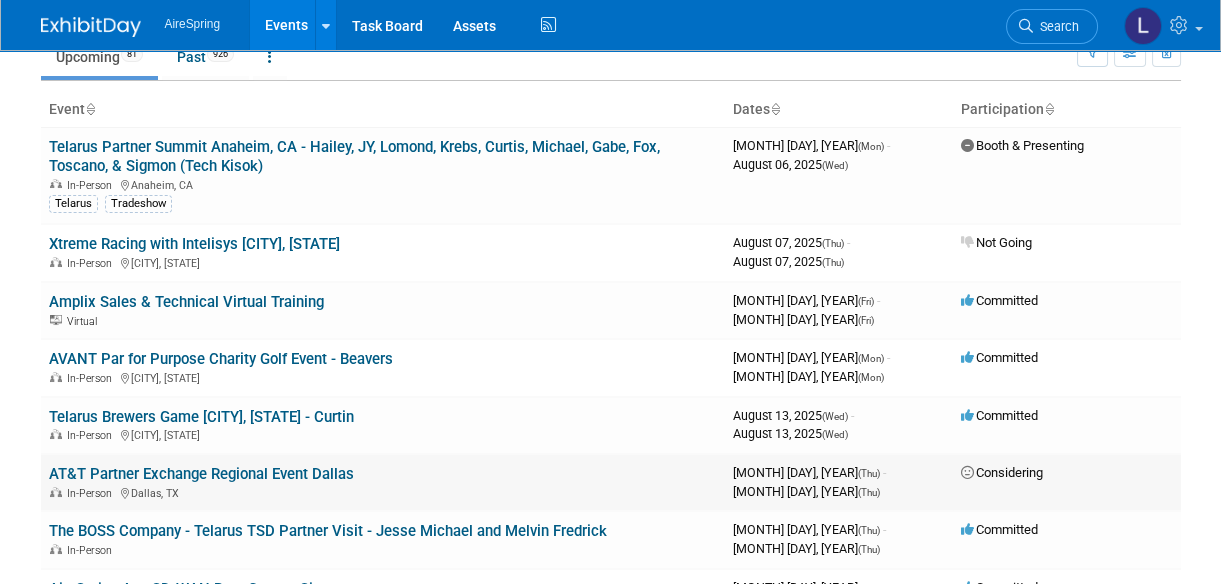 click on "AT&T Partner Exchange Regional Event Dallas" at bounding box center [201, 474] 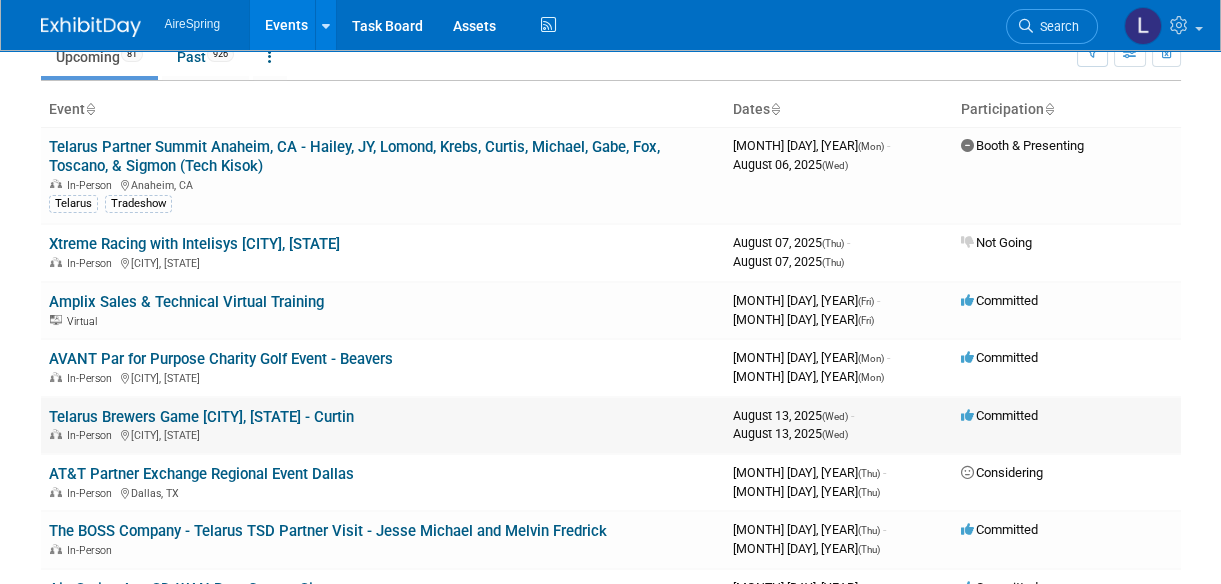 scroll, scrollTop: 181, scrollLeft: 0, axis: vertical 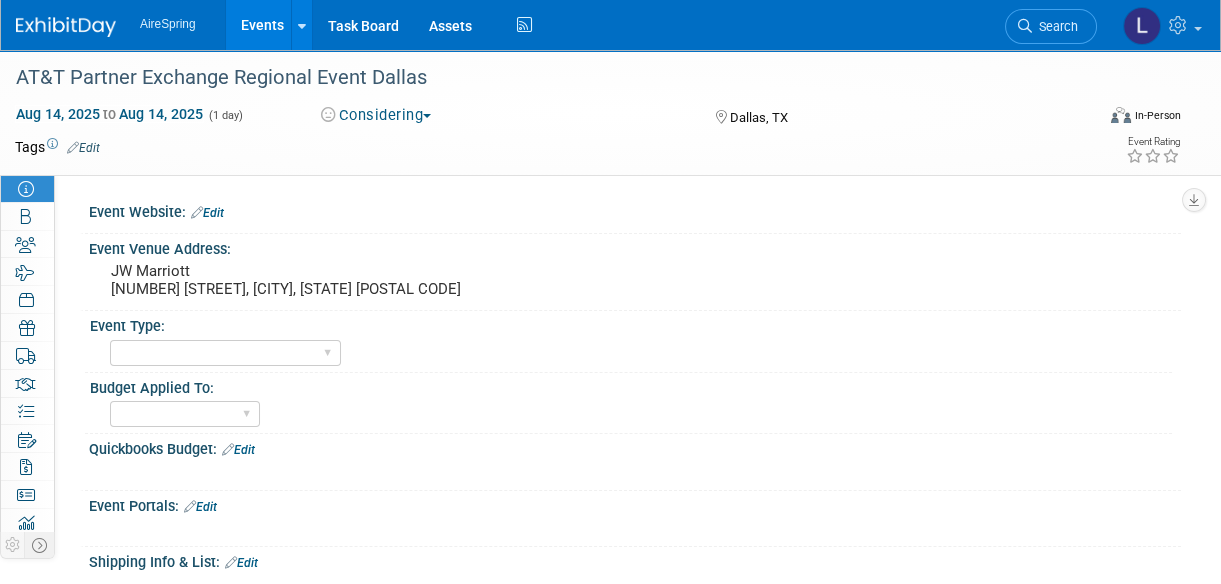 click on "Considering" at bounding box center [376, 115] 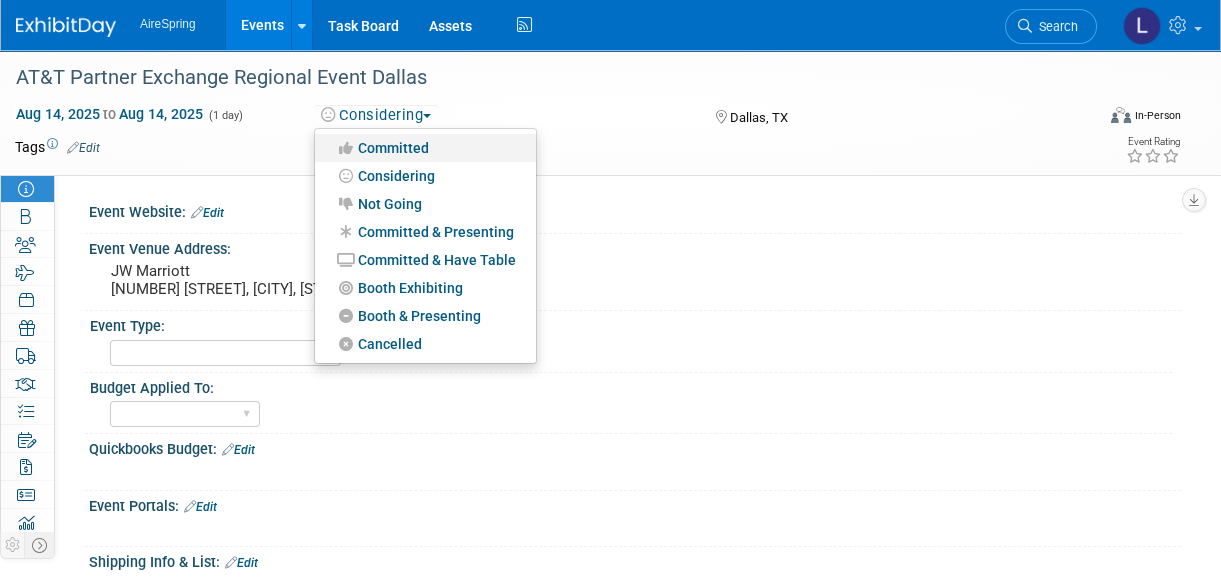 click on "Committed" at bounding box center [425, 148] 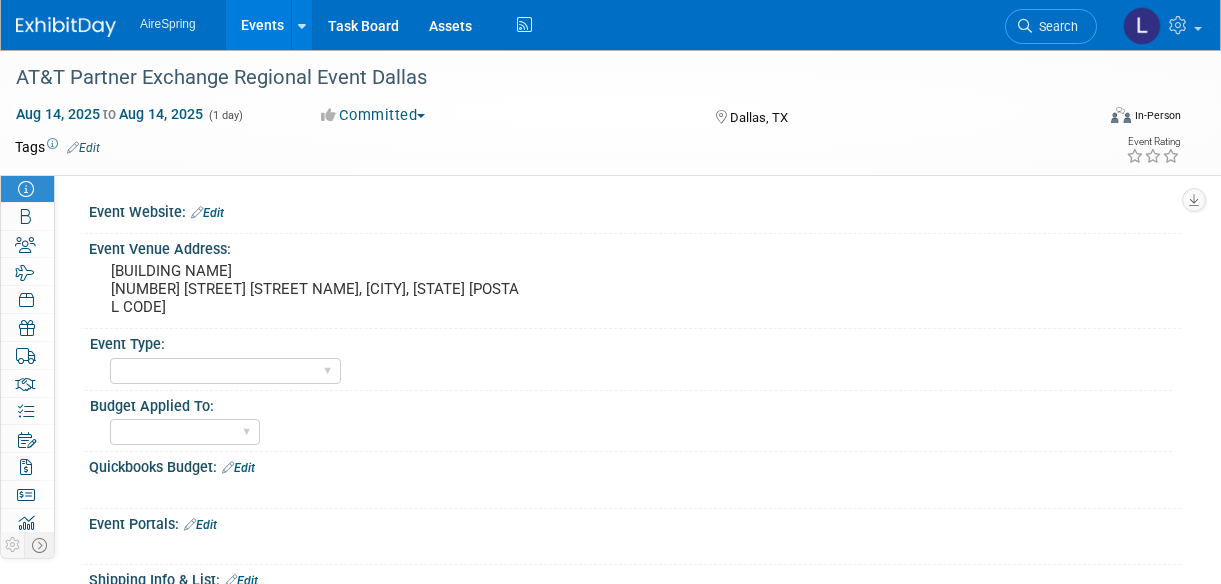 scroll, scrollTop: 0, scrollLeft: 0, axis: both 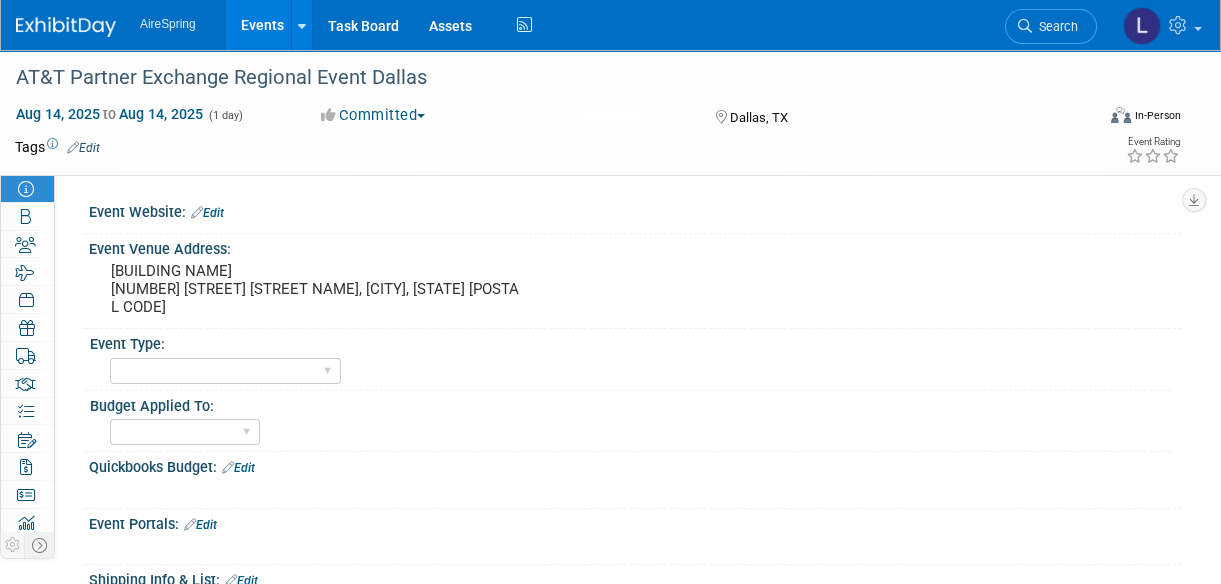 click on "Edit" at bounding box center [83, 148] 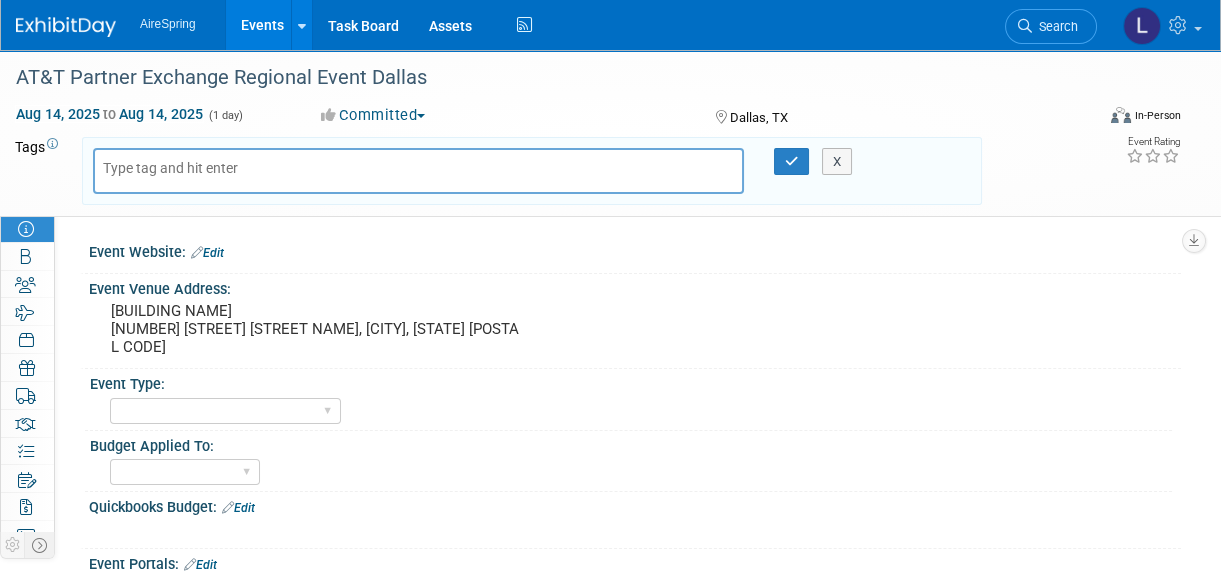 drag, startPoint x: 979, startPoint y: 497, endPoint x: 930, endPoint y: 468, distance: 56.938564 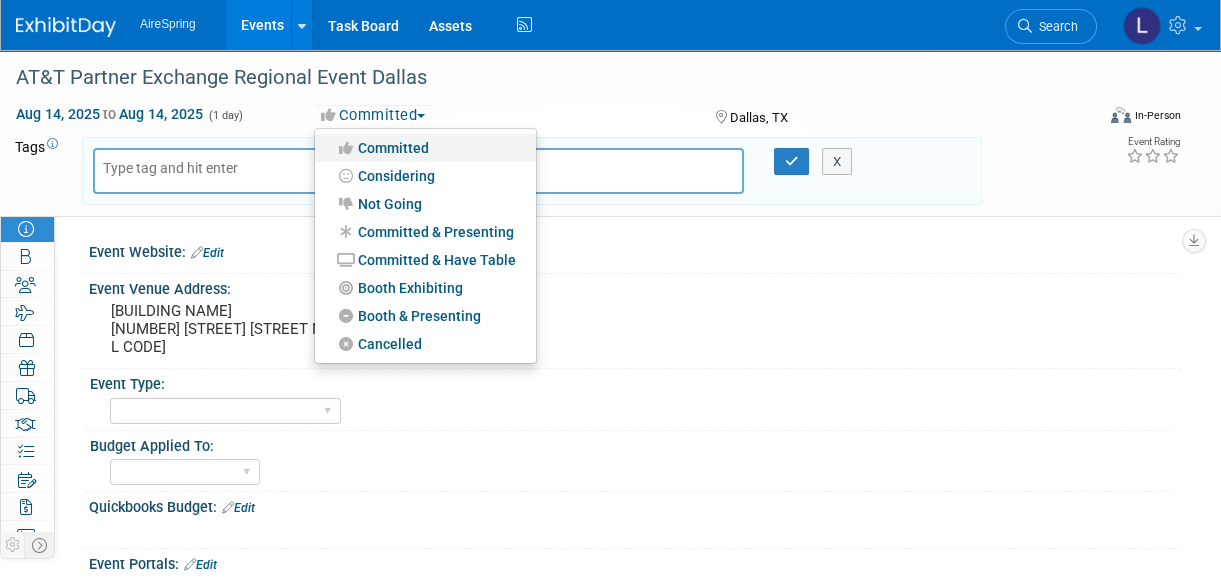click on "Committed" at bounding box center (425, 148) 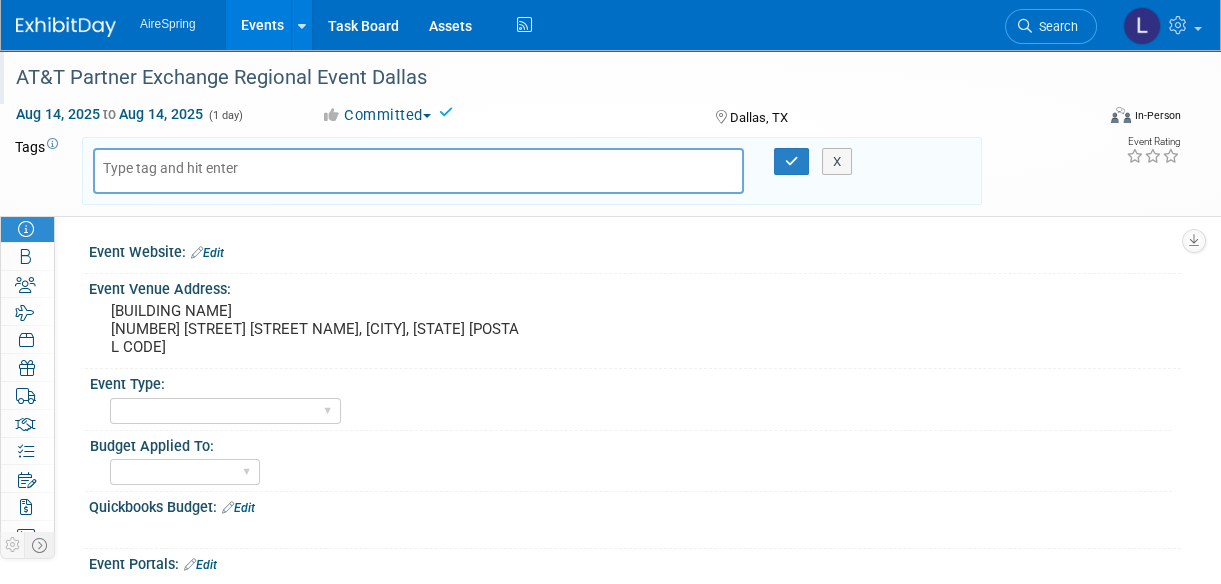 click on "AT&T Partner Exchange Regional Event Dallas" at bounding box center (545, 78) 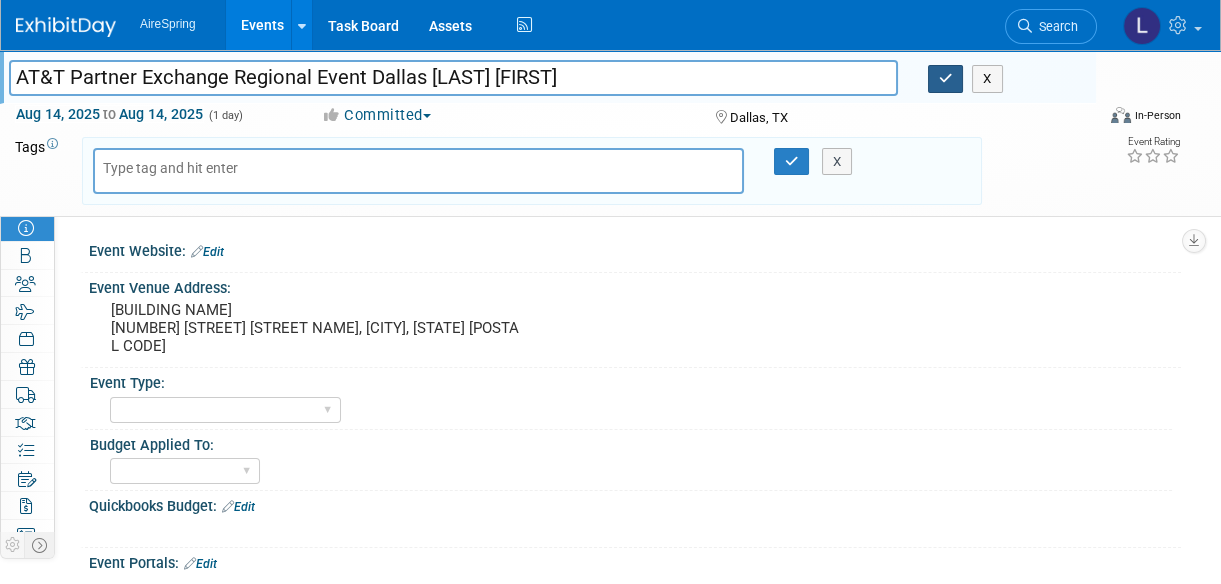 type on "AT&T Partner Exchange Regional Event Dallas [NAME] [LAST]" 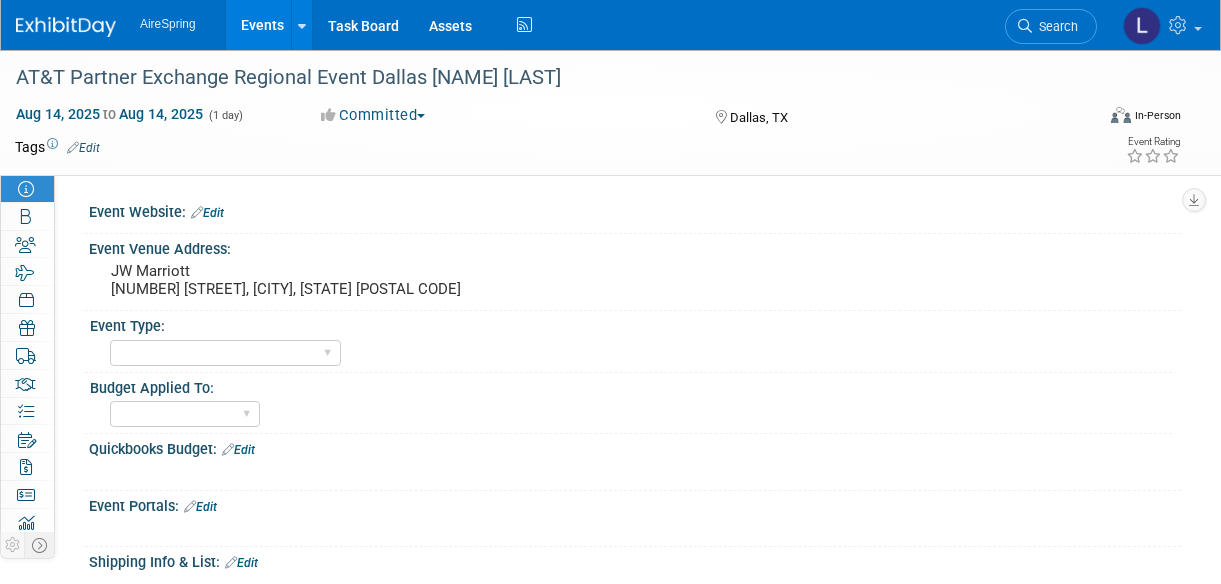 scroll, scrollTop: 0, scrollLeft: 0, axis: both 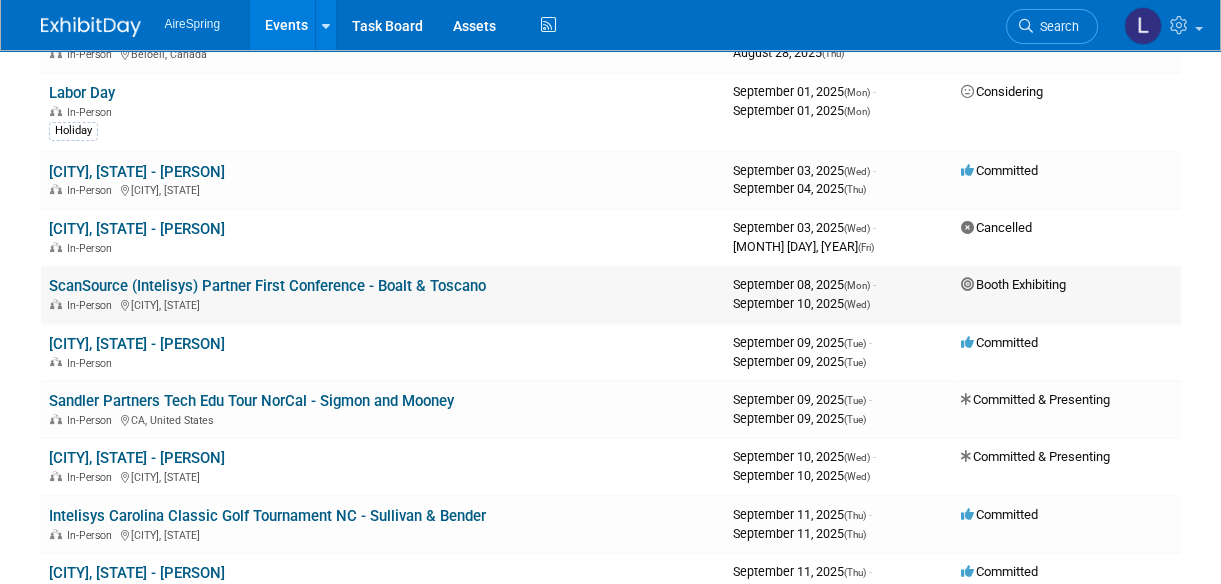 click on "ScanSource (Intelisys) Partner First Conference - Boalt & Toscano" at bounding box center [267, 286] 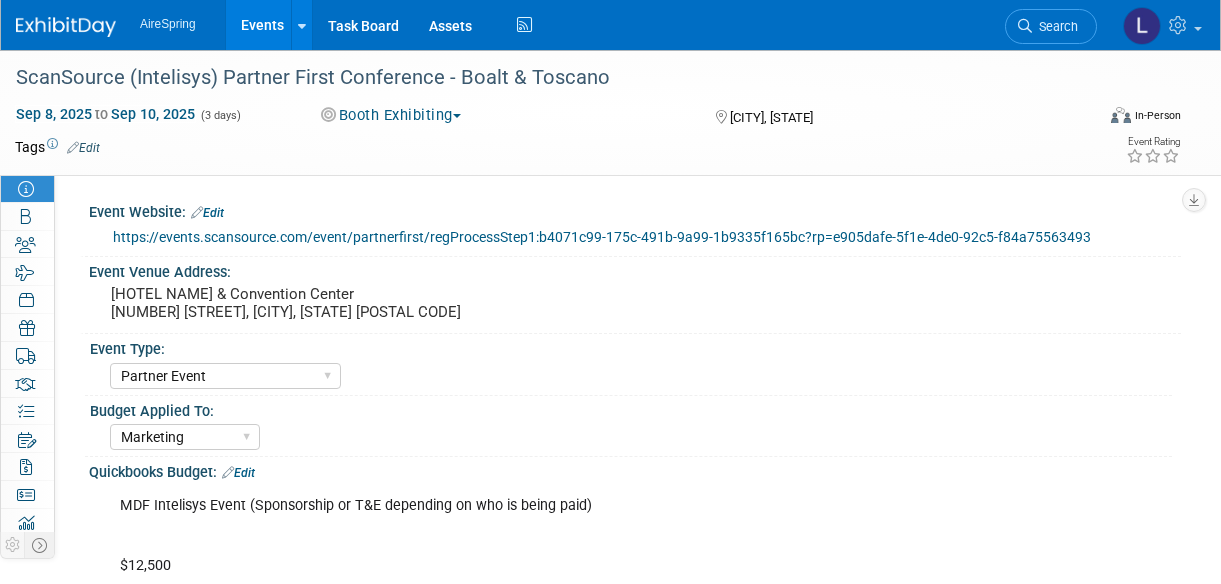 select on "Partner Event" 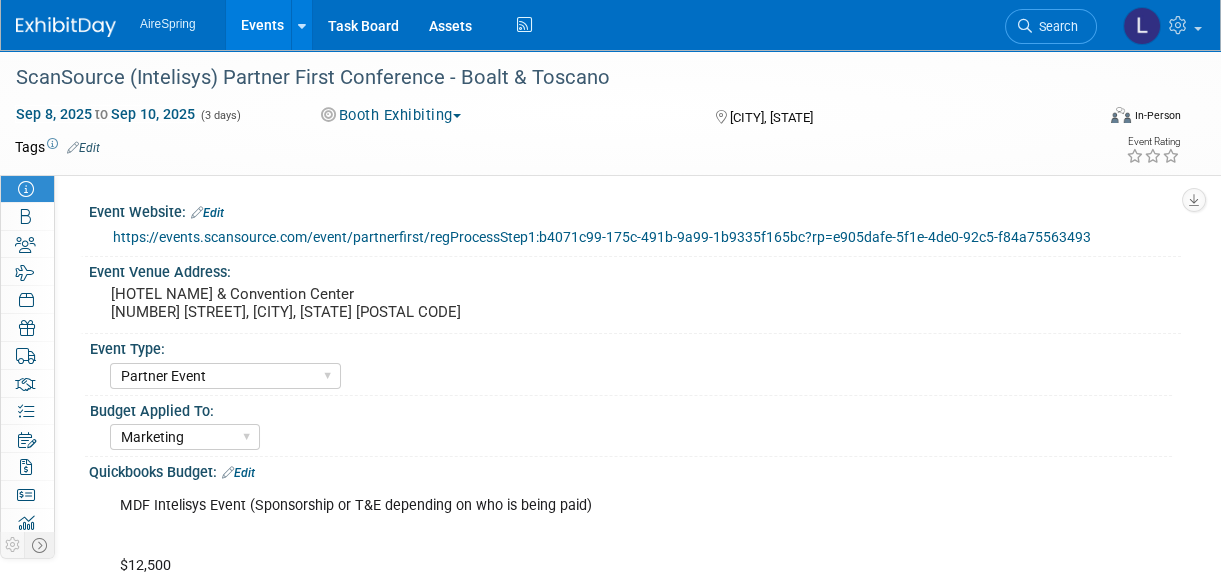 scroll, scrollTop: 0, scrollLeft: 0, axis: both 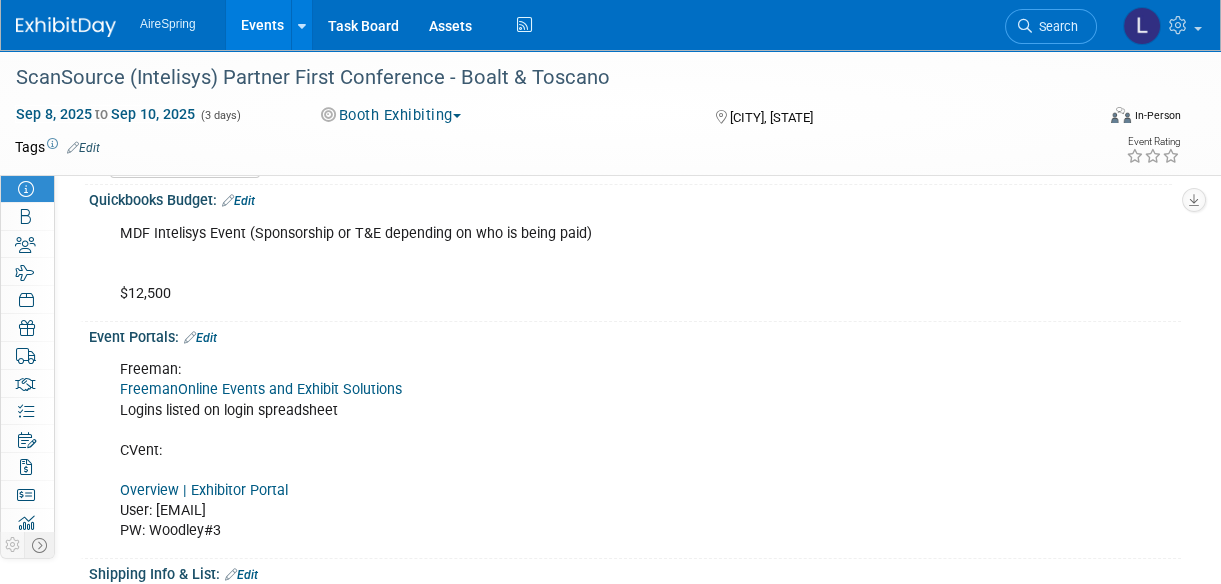 click on "Freeman: FreemanOnline Events and Exhibit Solutions Logins listed on login spreadsheet CVent: Overview | Exhibitor Portal User: [EMAIL] PW: [LAST]#3" at bounding box center (537, 450) 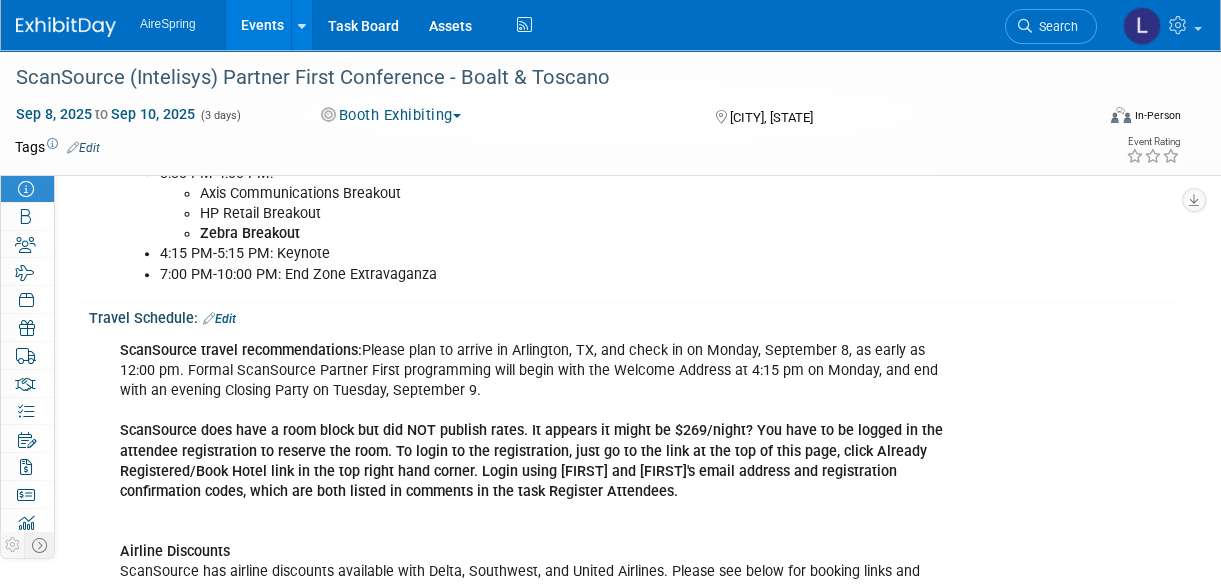 scroll, scrollTop: 1636, scrollLeft: 0, axis: vertical 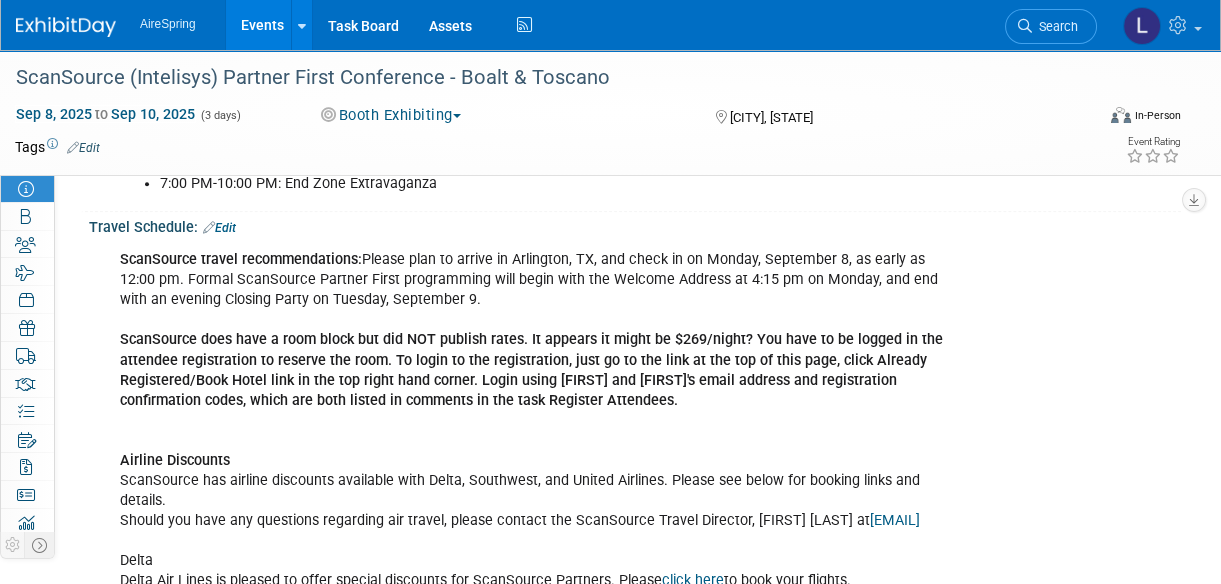 click on "ScanSource does have a room block but did NOT publish rates.  It appears it might be $269/night?  You have to be logged in the attendee registration to reserve the room.  To login to the registration, just go to the link at the top of this page, click Already Registered/Book Hotel link in the top right hand corner.  Login using Steve and Scott's email address and registration confirmation codes, which are both listed in comments in the task Register Attendees." at bounding box center [531, 369] 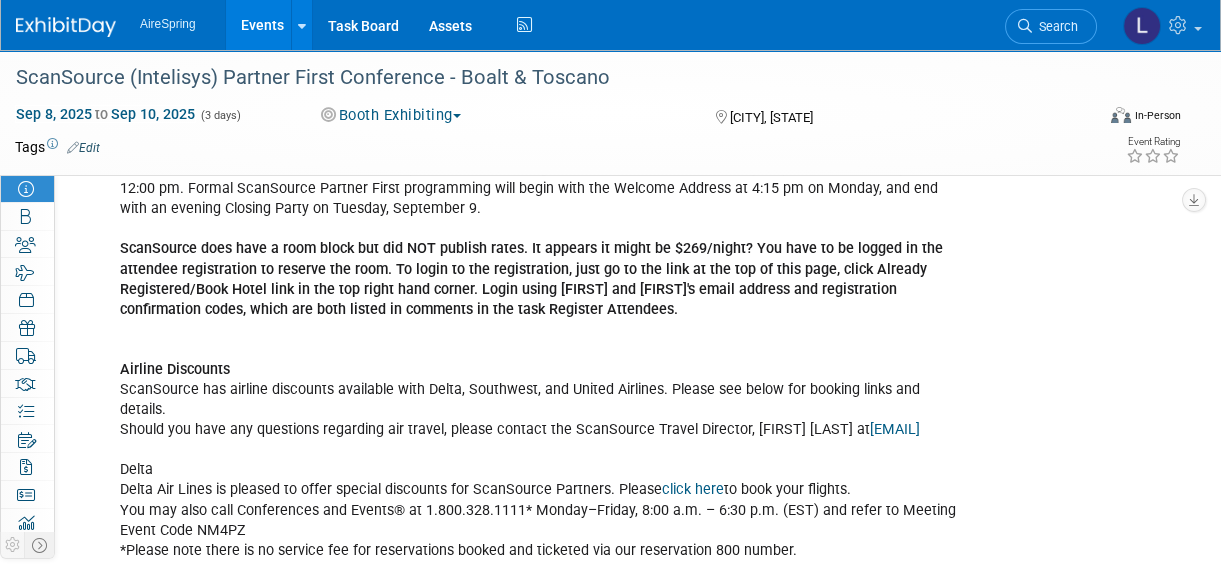 click on "ScanSource travel recommendations:  Please plan to arrive in Arlington, TX, and check in on Monday, September 8, as early as 12:00 pm. Formal ScanSource Partner First programming will begin with the Welcome Address at 4:15 pm on Monday, and end with an evening Closing Party on Tuesday, September 9. ScanSource does have a room block but did NOT publish rates.  It appears it might be $269/night?  You have to be logged in the attendee registration to reserve the room.  To login to the registration, just go to the link at the top of this page, click Already Registered/Book Hotel link in the top right hand corner.  Login using Steve and Scott's email address and registration confirmation codes, which are both listed in comments in the task Register Attendees. Airline Discounts ScanSource has airline discounts available with Delta, Southwest, and United Airlines. Please see below for booking links and details. shannon.wilson@scansource.com   Delta click here  to book your flights.   Southwest this link" at bounding box center (537, 480) 